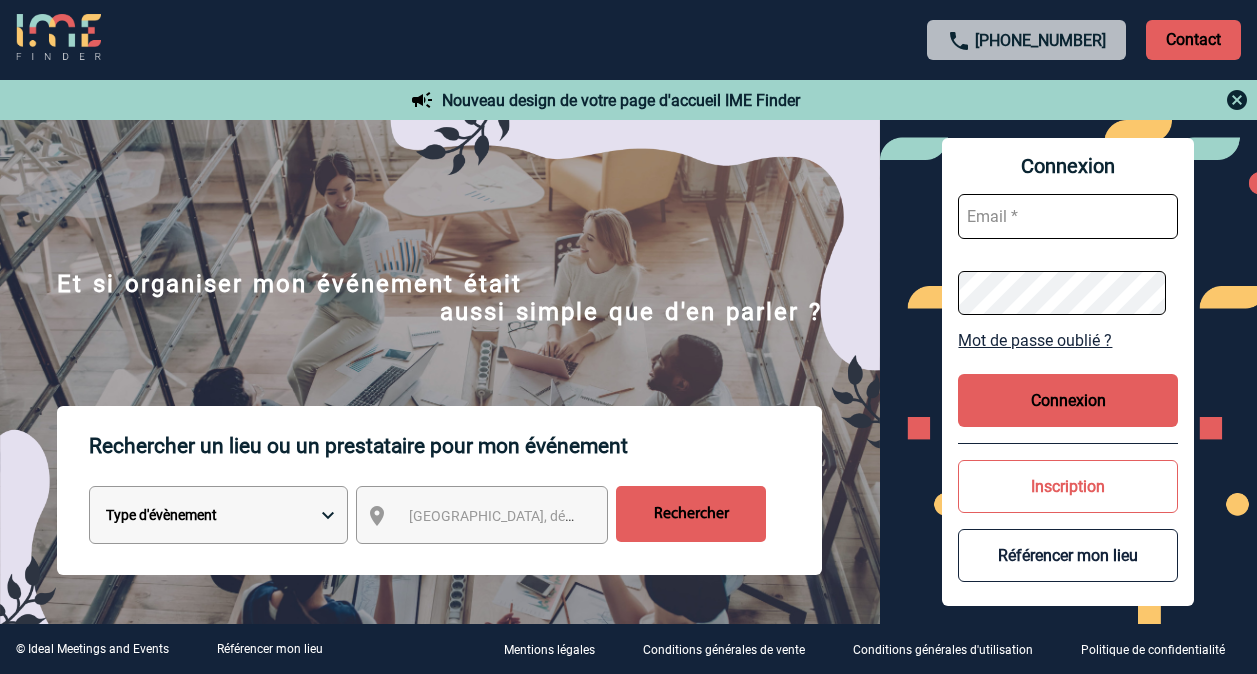 scroll, scrollTop: 0, scrollLeft: 0, axis: both 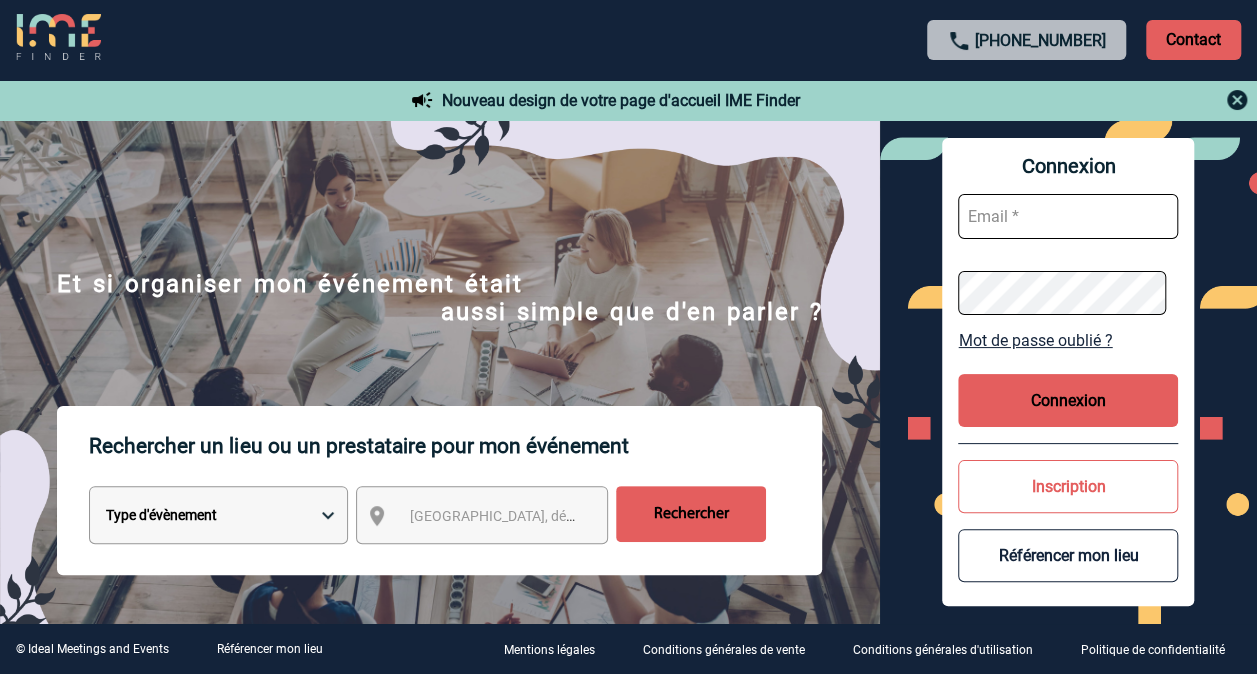 click at bounding box center [1068, 216] 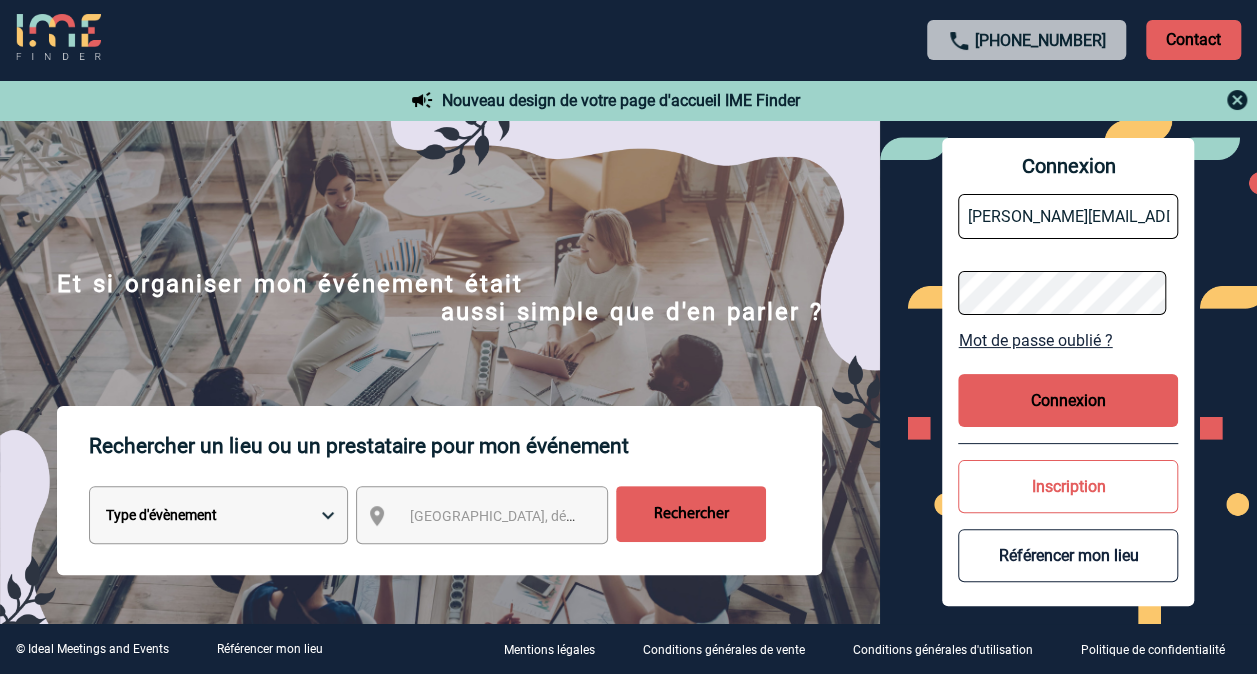 click on "Mot de passe oublié ?" at bounding box center (1068, 340) 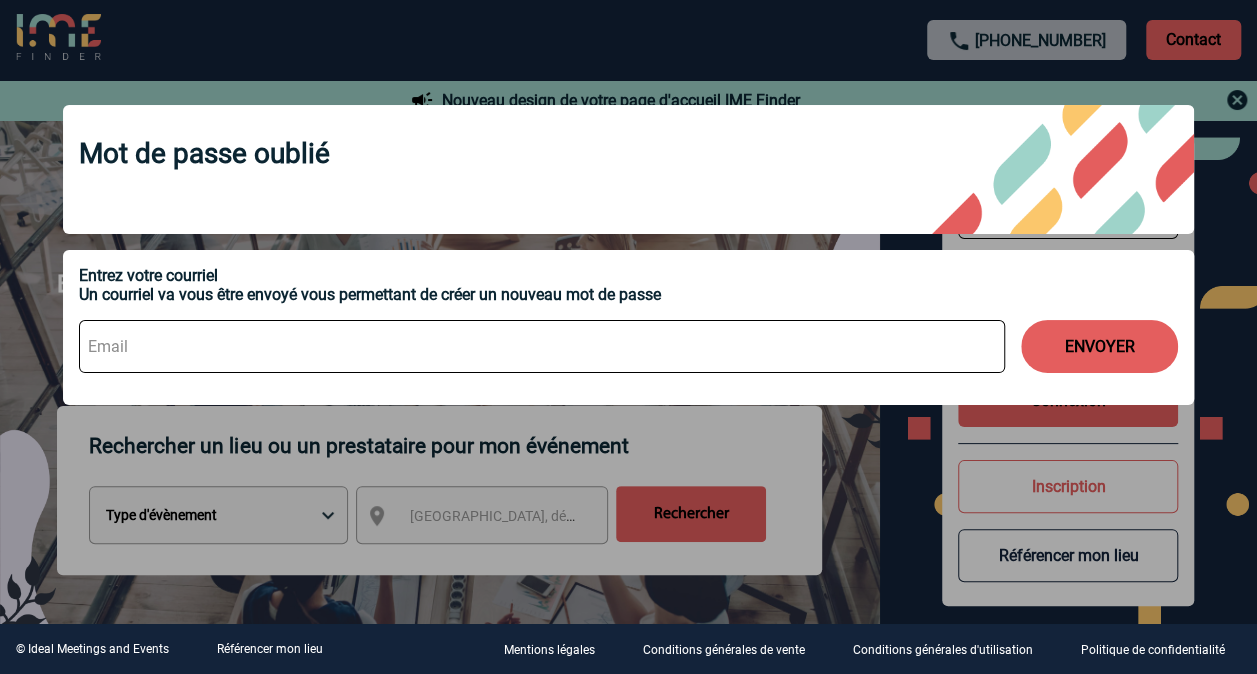 click at bounding box center (542, 346) 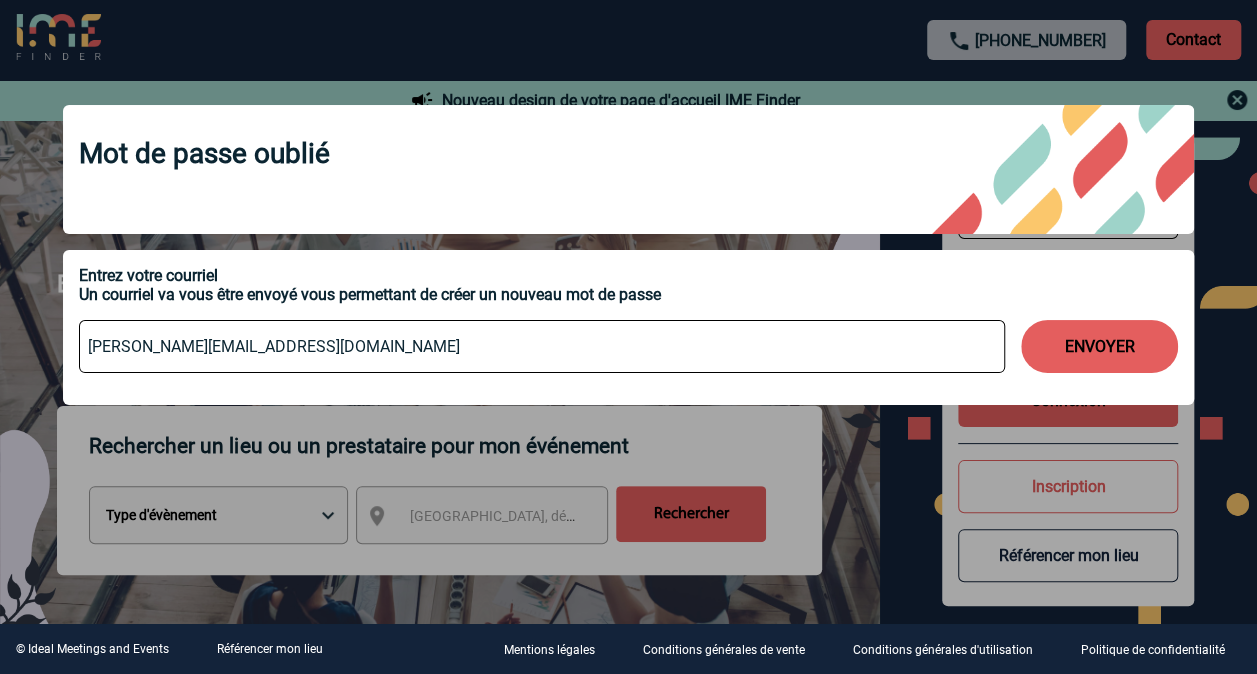 click on "ENVOYER" at bounding box center [1099, 346] 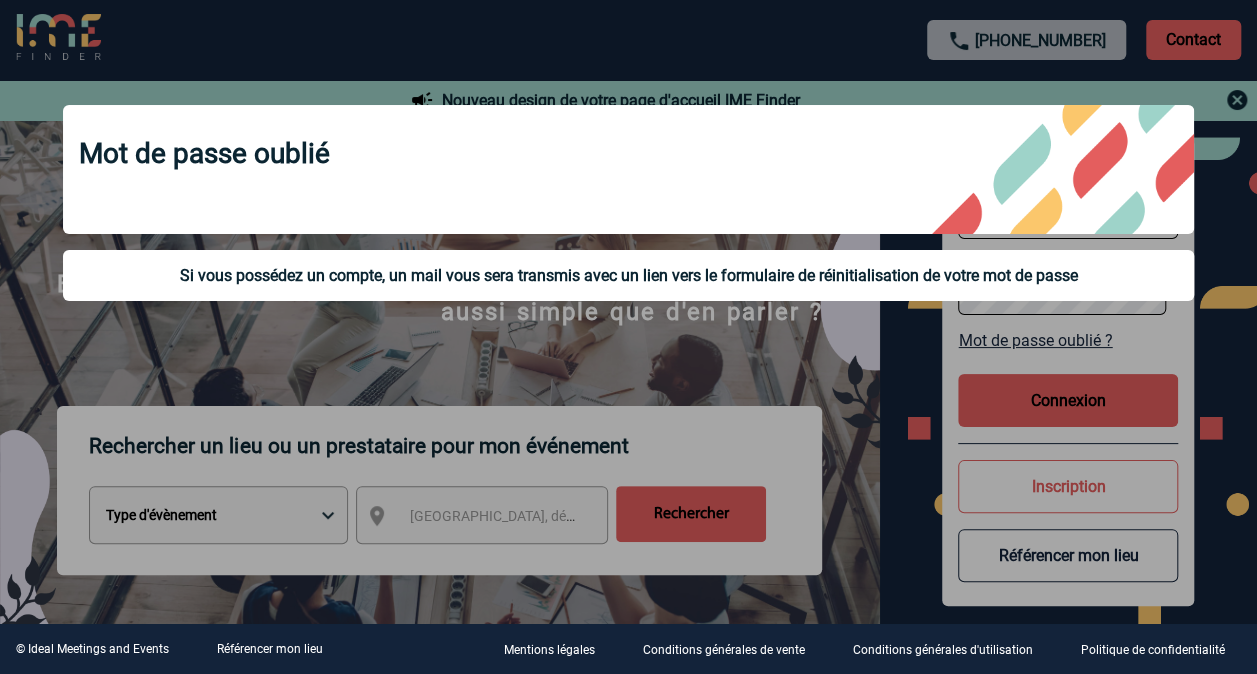 click on "Mot de passe oublié
Si vous possédez un compte, un mail vous sera transmis avec un lien vers le formulaire de réinitialisation de votre mot de passe" at bounding box center [628, 205] 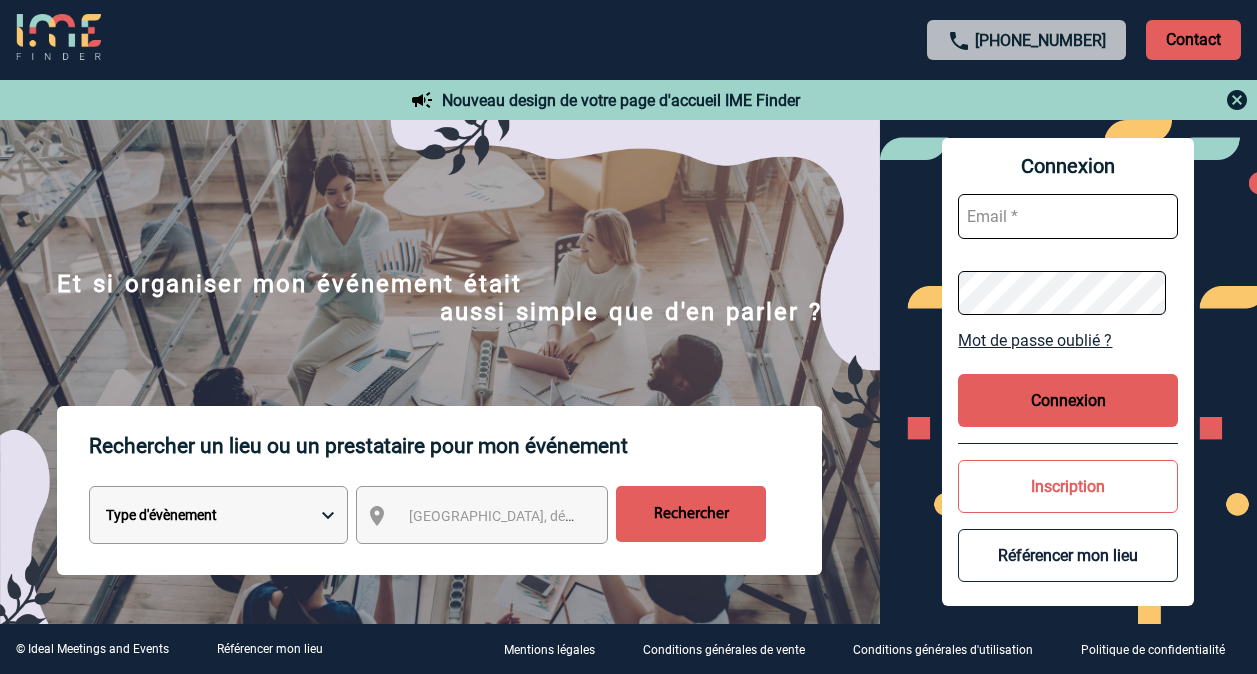 scroll, scrollTop: 0, scrollLeft: 0, axis: both 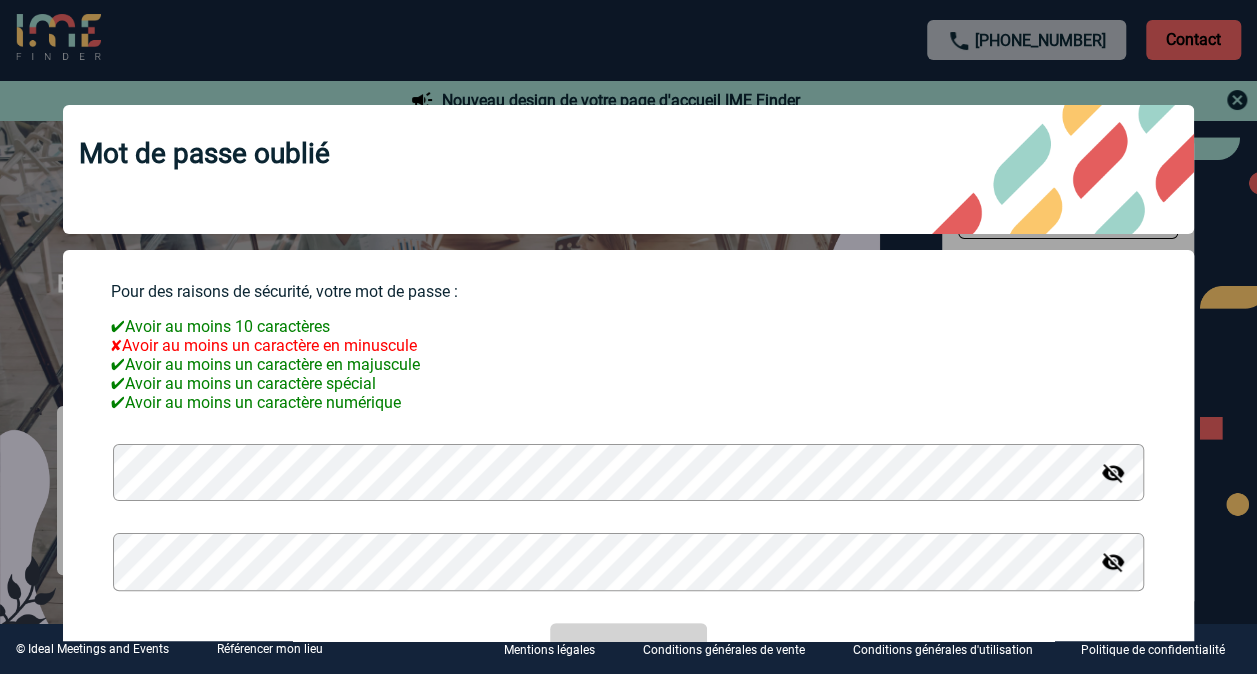 click on "Mot de passe oublié
Pour des raisons de sécurité, votre mot de passe :
✔  Avoir au moins 10 caractères
✘  Avoir au moins un caractère en minuscule
✔  Avoir au moins un caractère en majuscule
✔  Avoir au moins un caractère spécial
✔  Avoir au moins un caractère numérique
Valider" at bounding box center (628, 360) 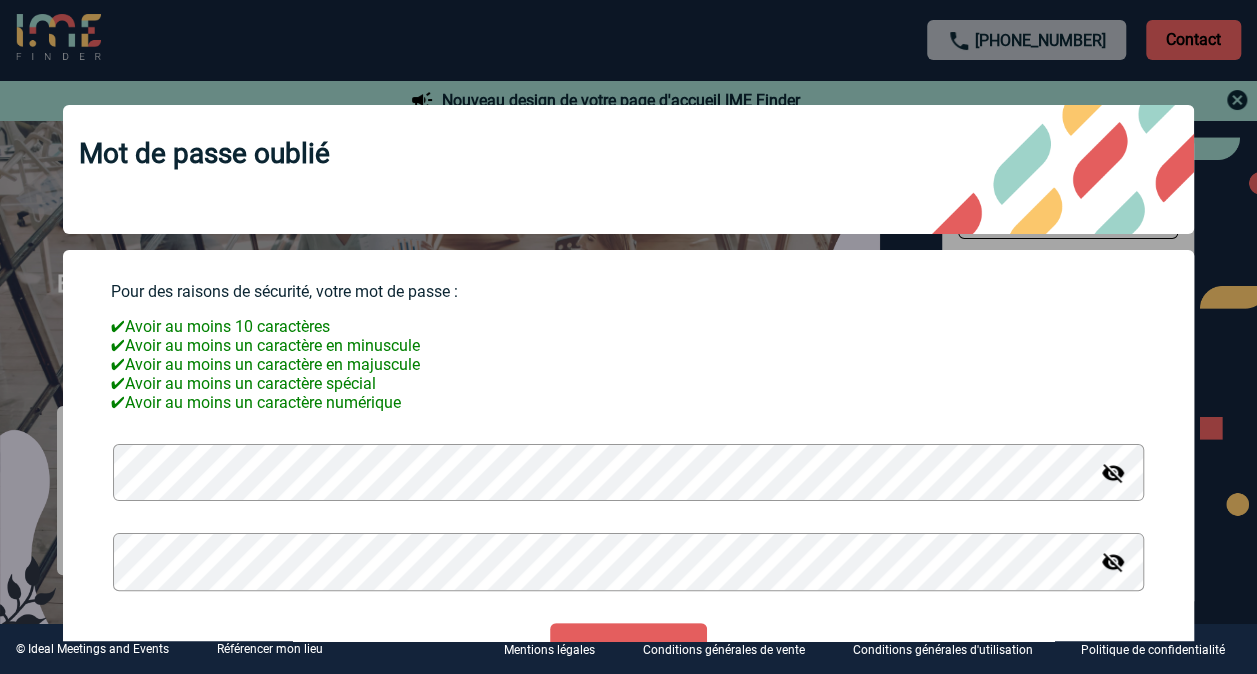 click on "Valider" at bounding box center (628, 649) 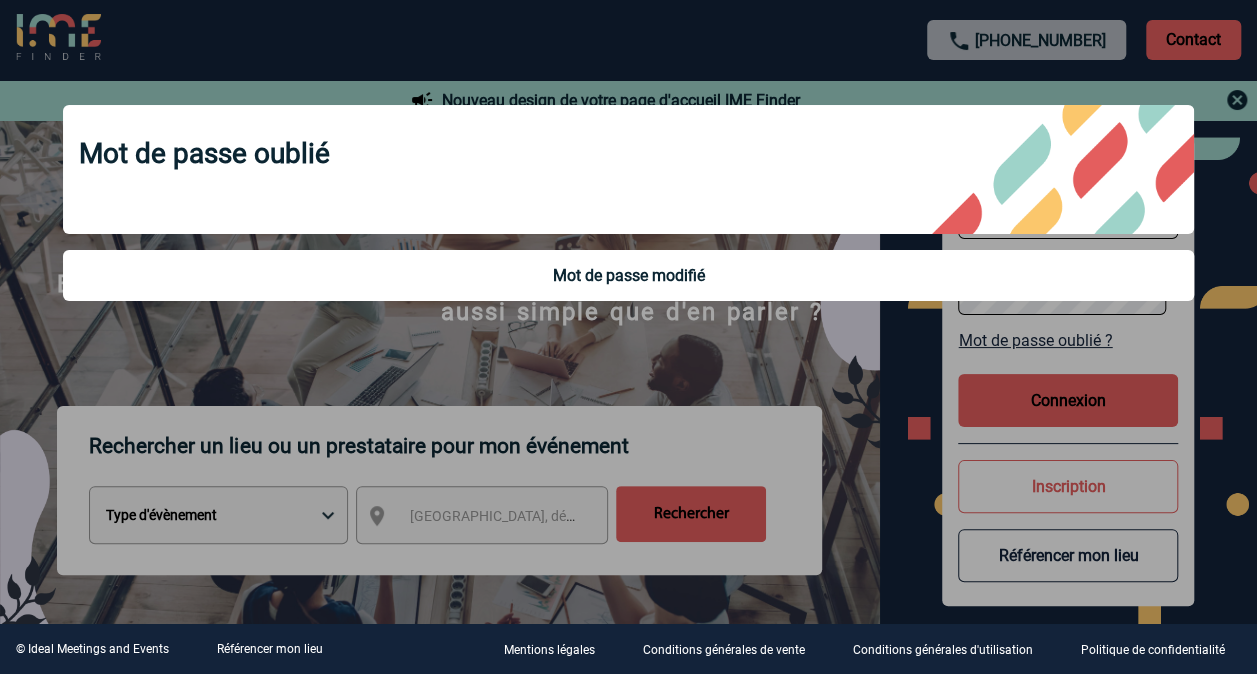 click at bounding box center (628, 337) 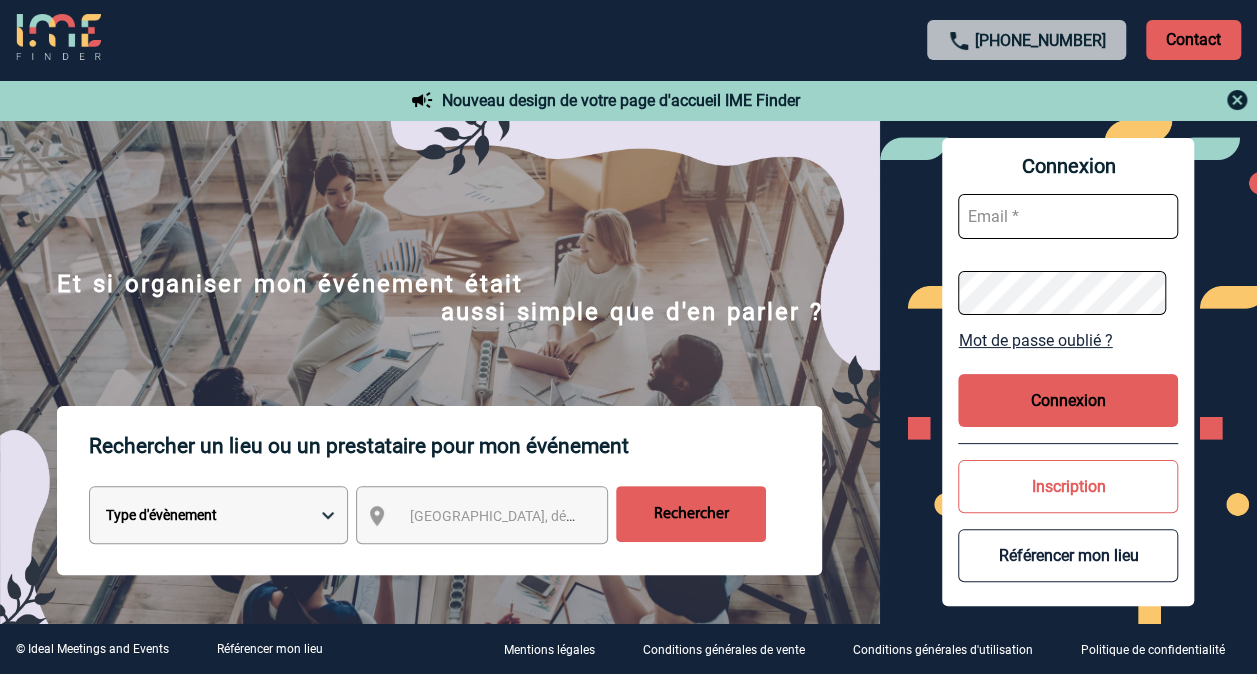 click at bounding box center [1068, 216] 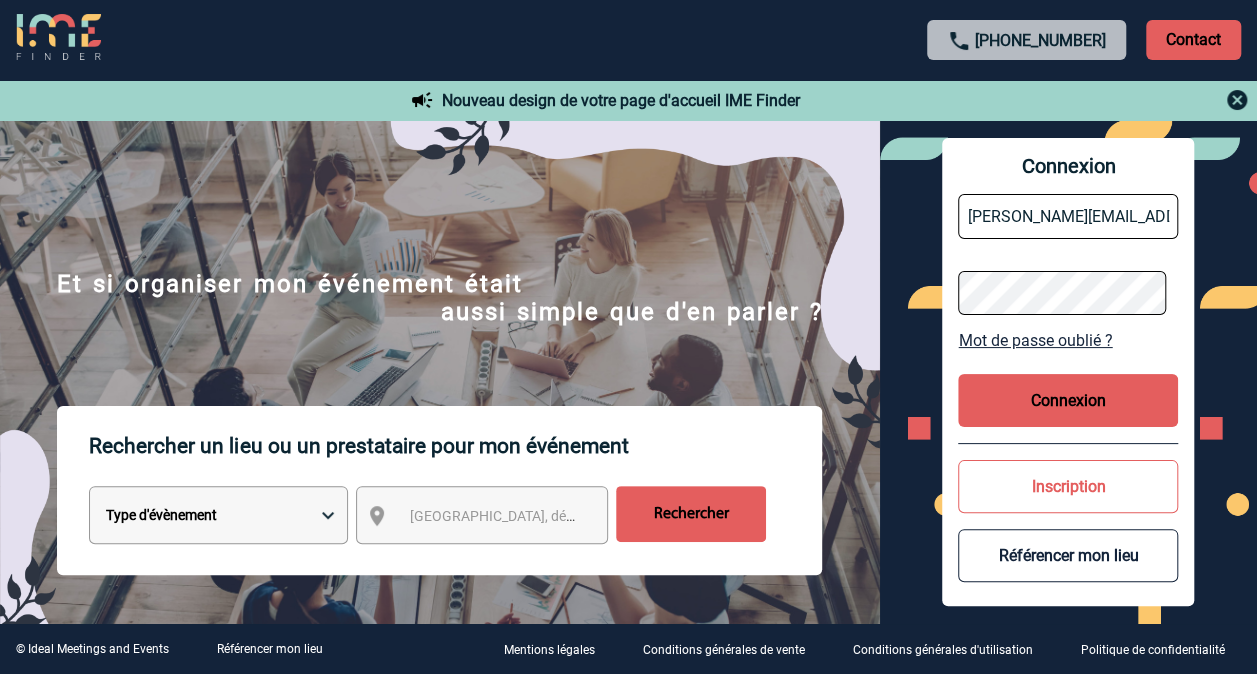 click on "Connexion" at bounding box center (1068, 400) 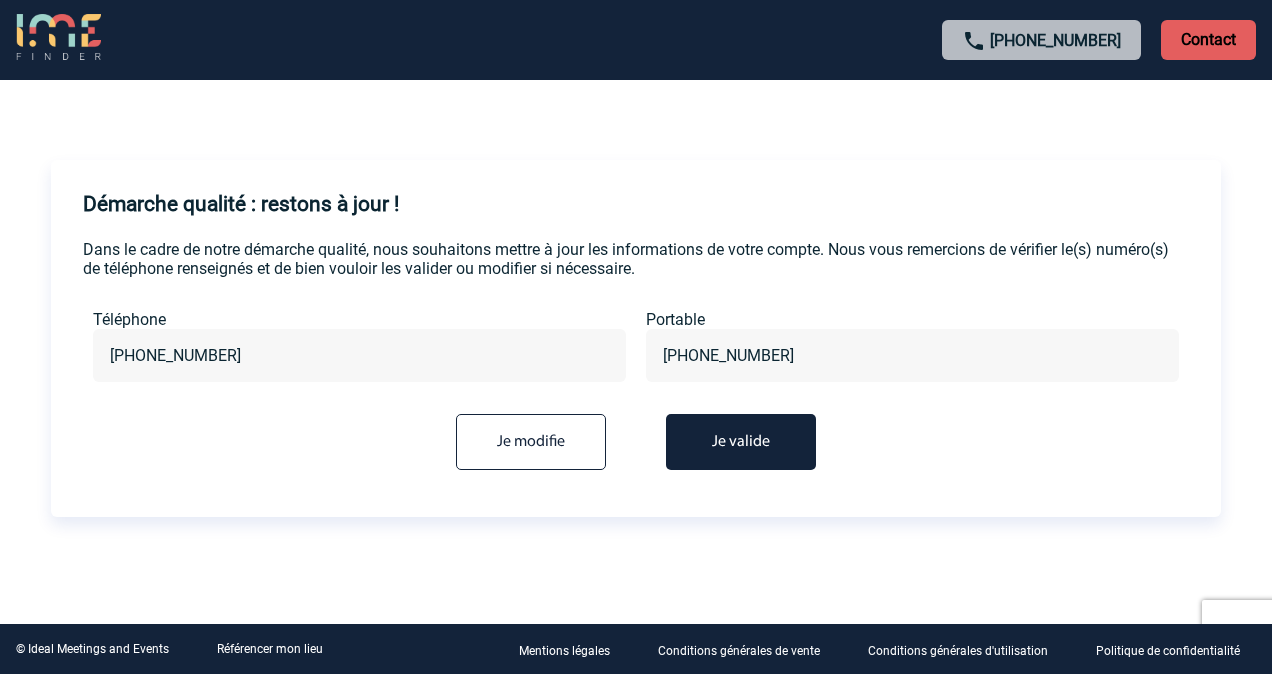 scroll, scrollTop: 0, scrollLeft: 0, axis: both 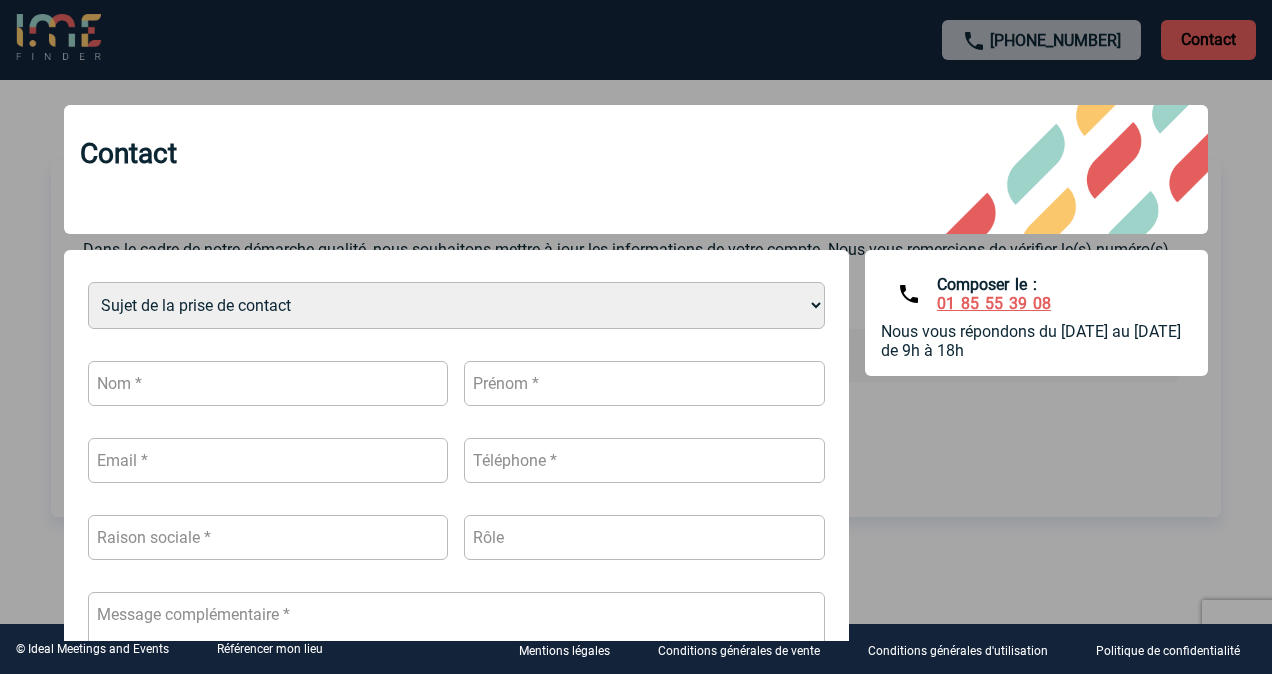 click on "Contact
Sujet de la prise de contact
Je n’ai pas de compte
J’ai besoin d’aide
Je n’arrive pas à me connecter
Autre
Pour mieux vous aider, précisez si vous êtes client ou prestataire :
Je suis un client
Je suis un prestataire" at bounding box center [636, 360] 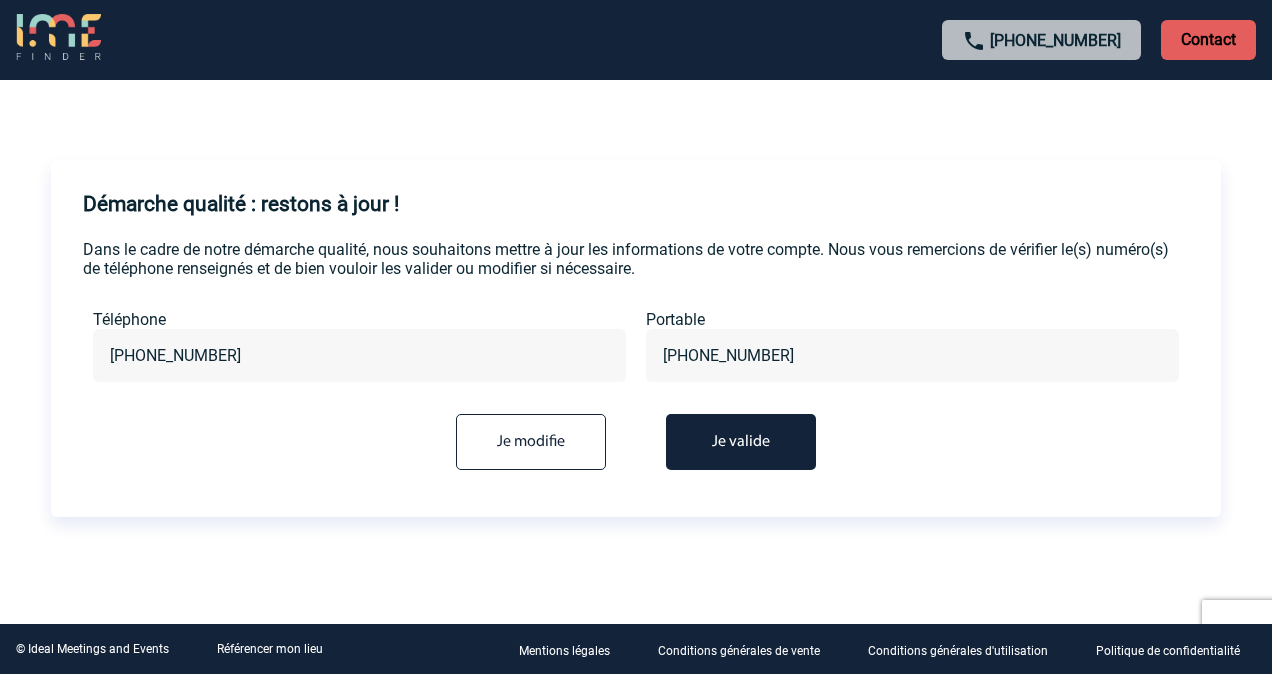 click on "Je valide" at bounding box center (741, 442) 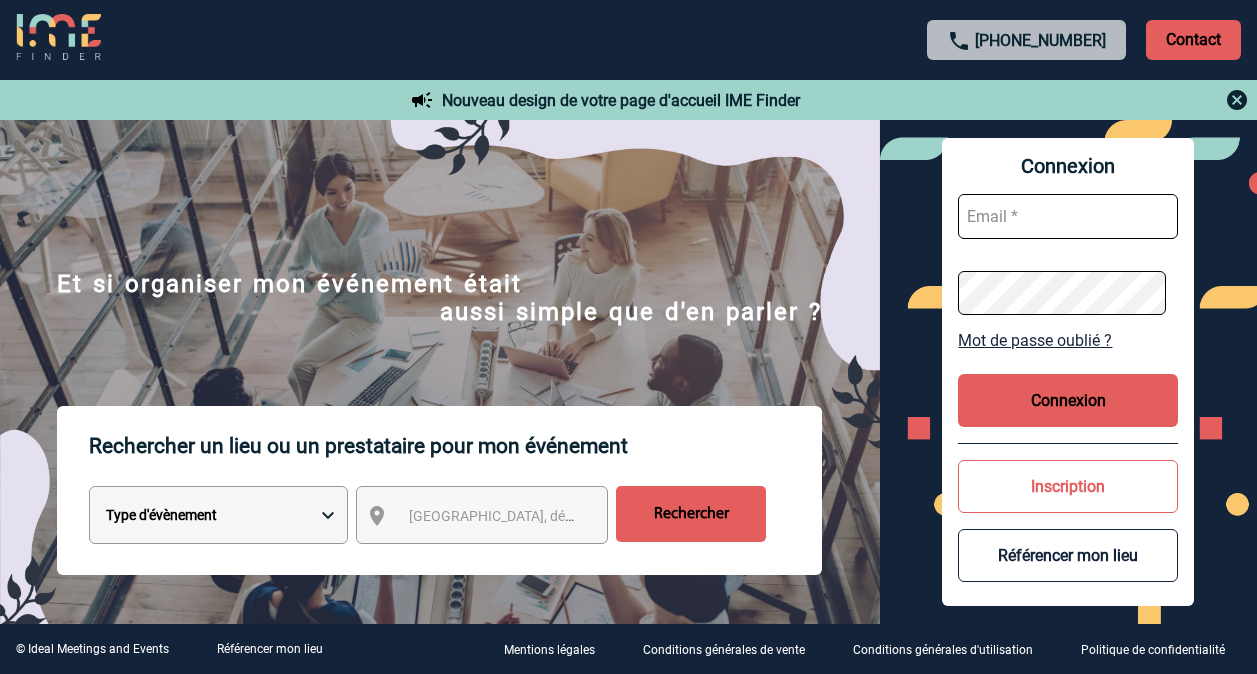 scroll, scrollTop: 0, scrollLeft: 0, axis: both 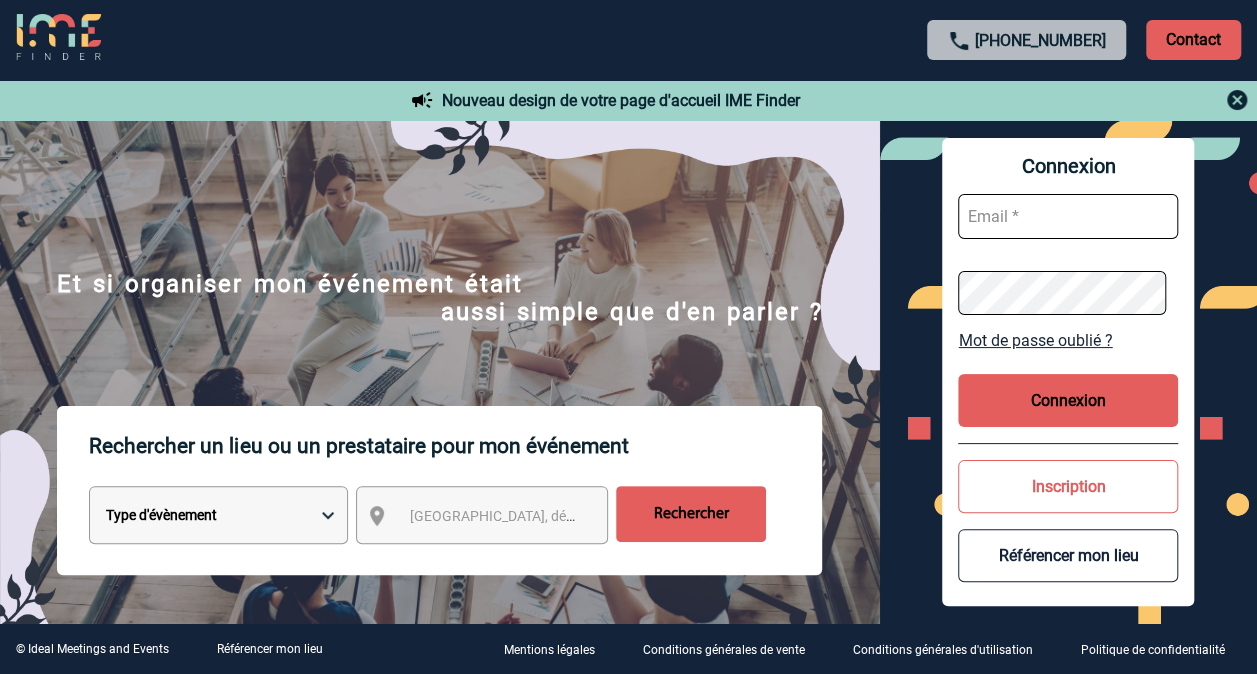 click at bounding box center [1068, 216] 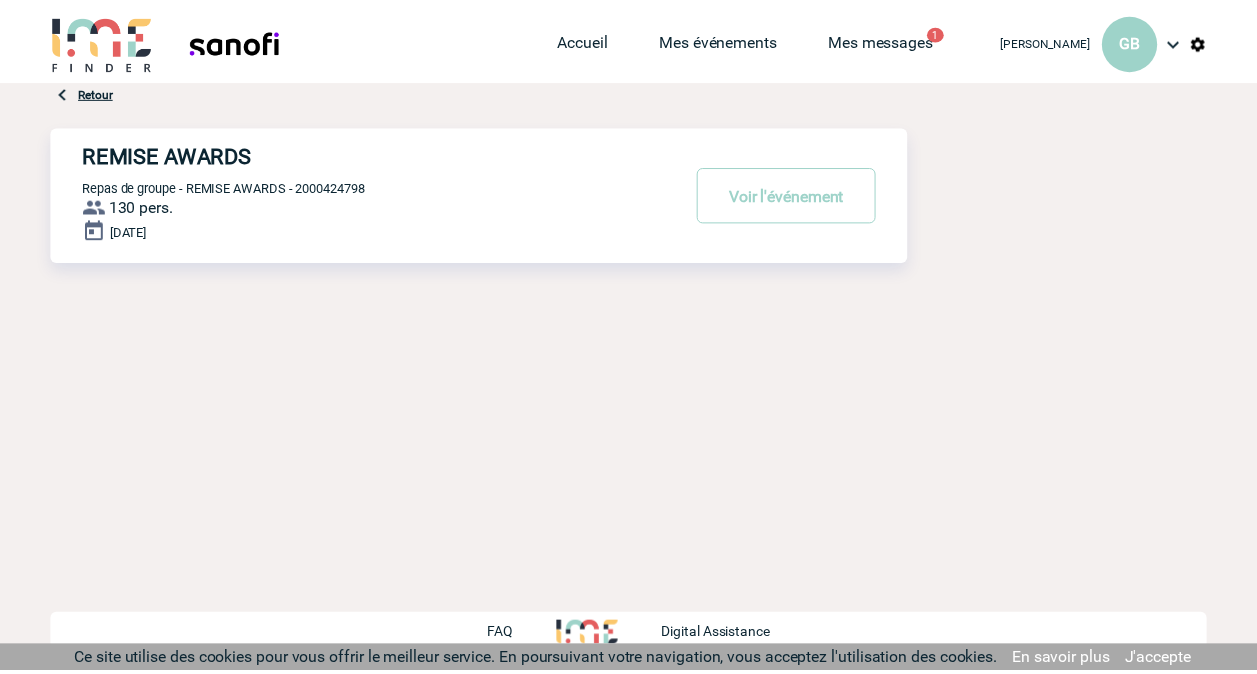 scroll, scrollTop: 0, scrollLeft: 0, axis: both 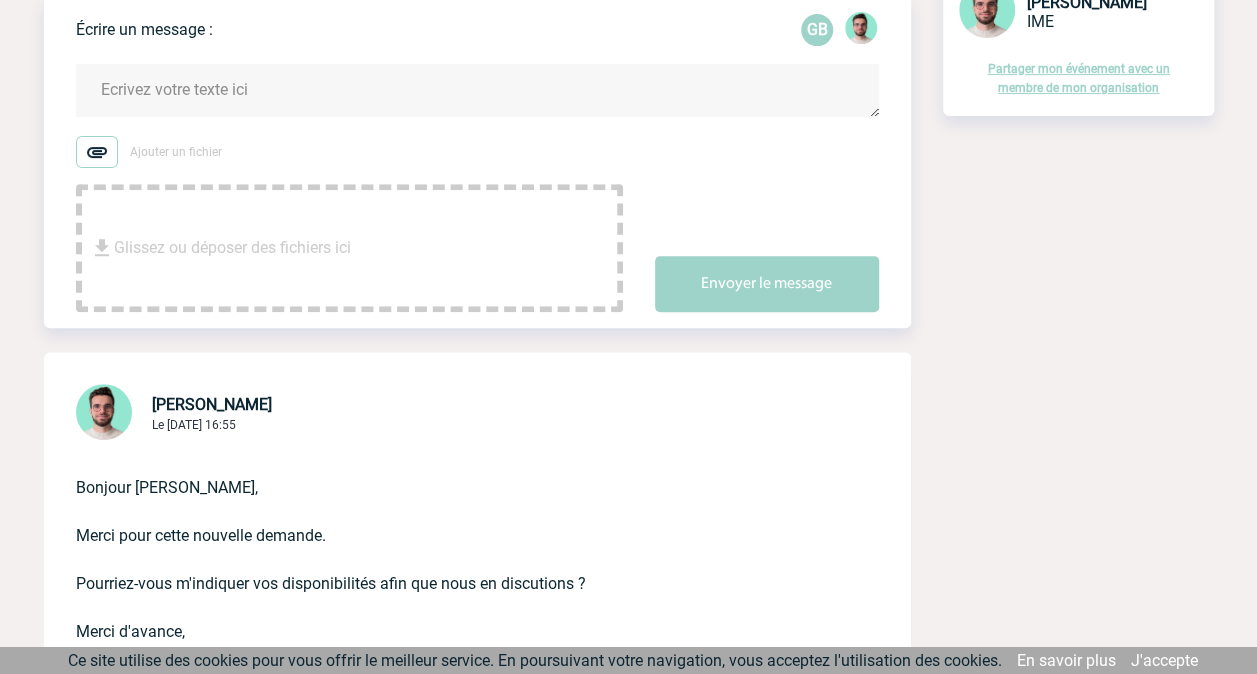 click at bounding box center (477, 90) 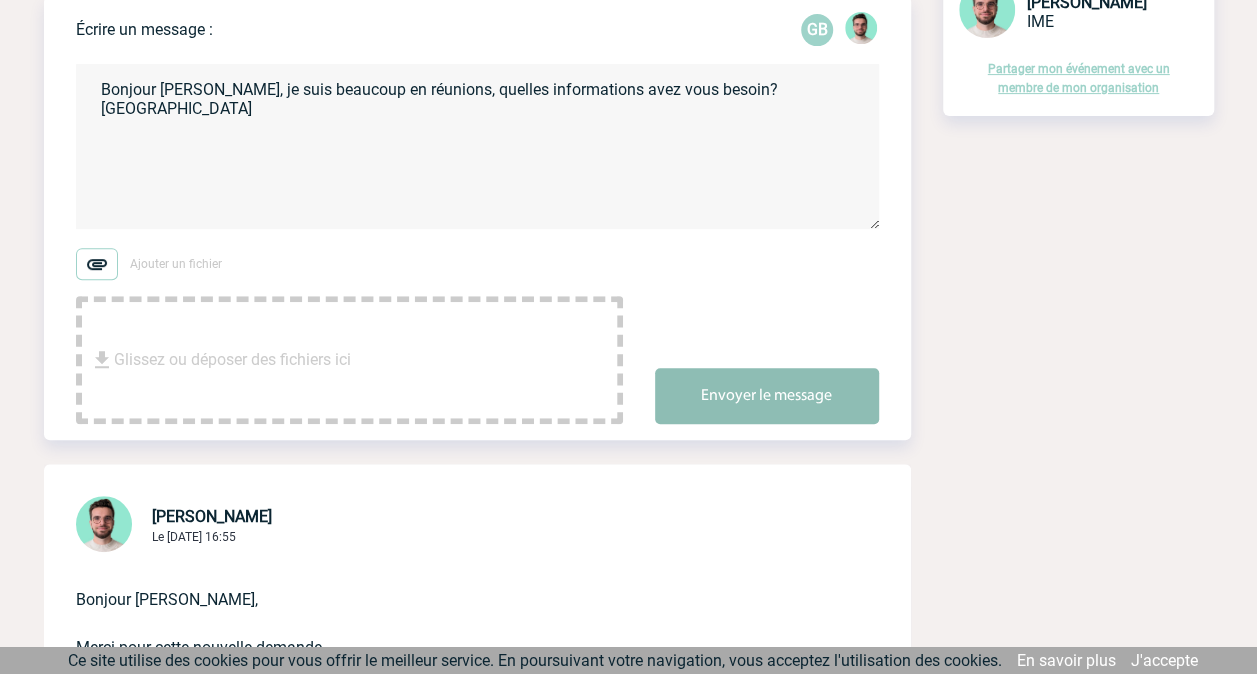 type on "Bonjour [PERSON_NAME], je suis beaucoup en réunions, quelles informations avez vous besoin? [GEOGRAPHIC_DATA]" 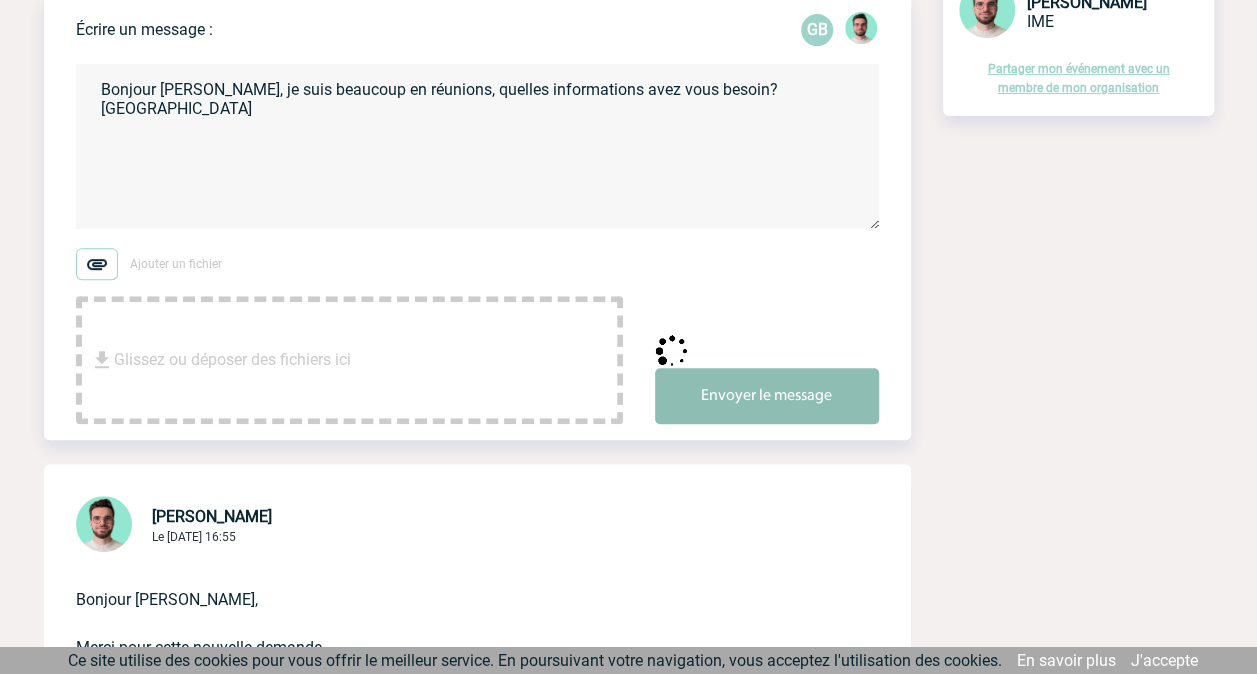 type 